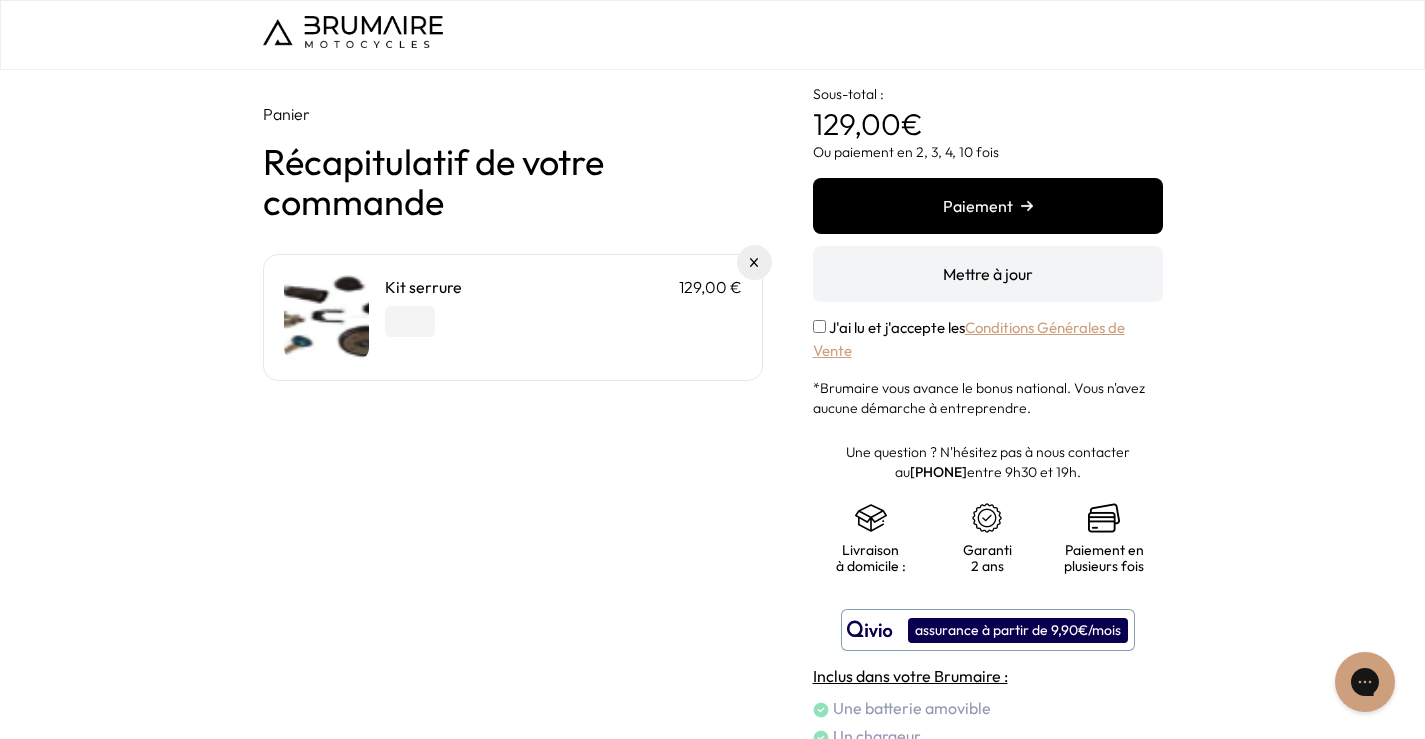 scroll, scrollTop: 0, scrollLeft: 0, axis: both 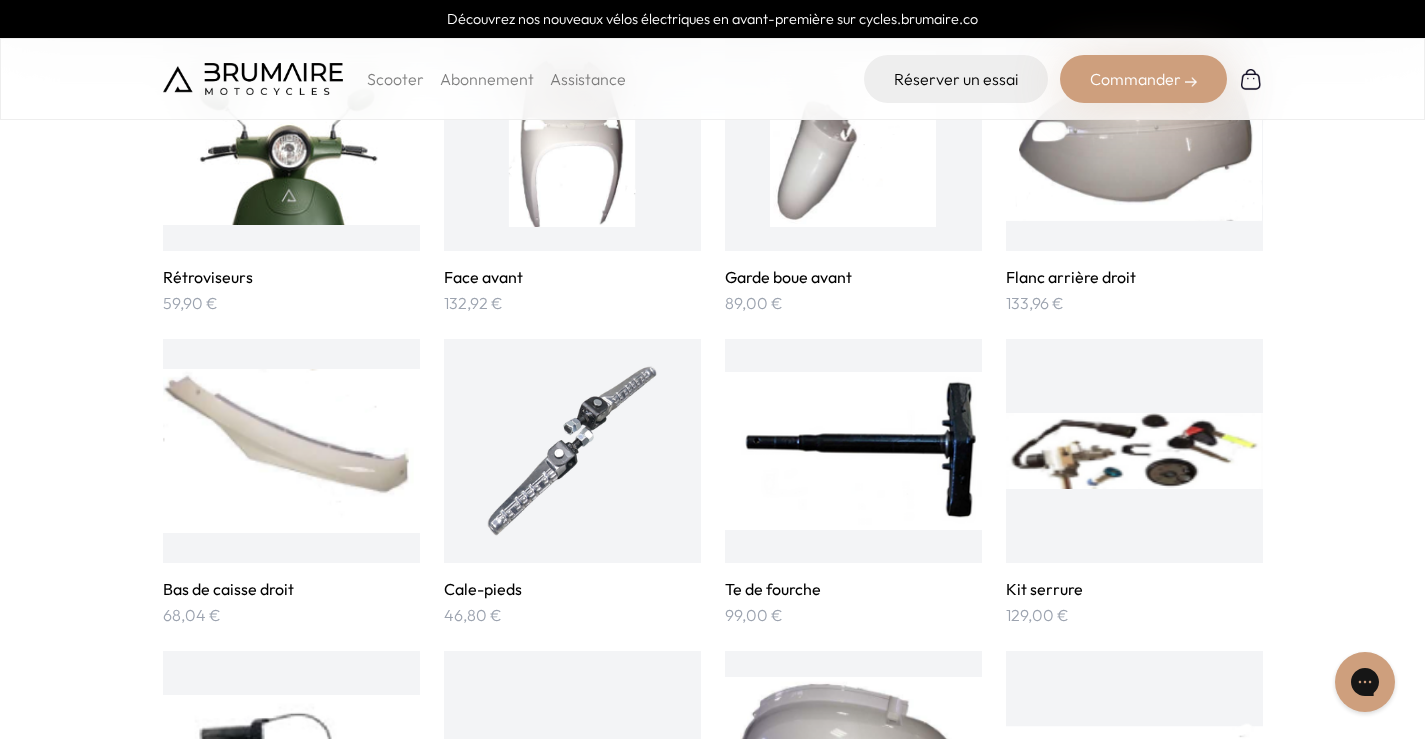 click at bounding box center [1134, 451] 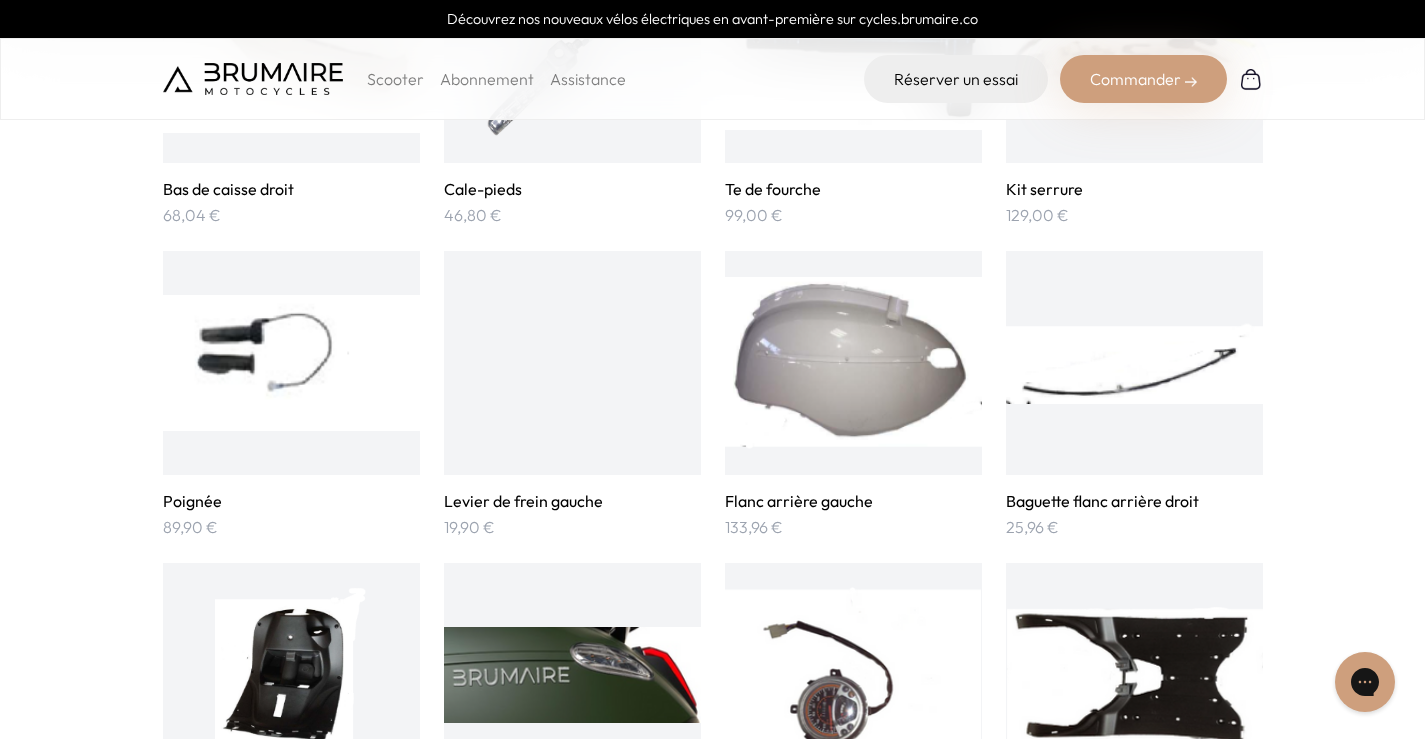 scroll, scrollTop: 808, scrollLeft: 0, axis: vertical 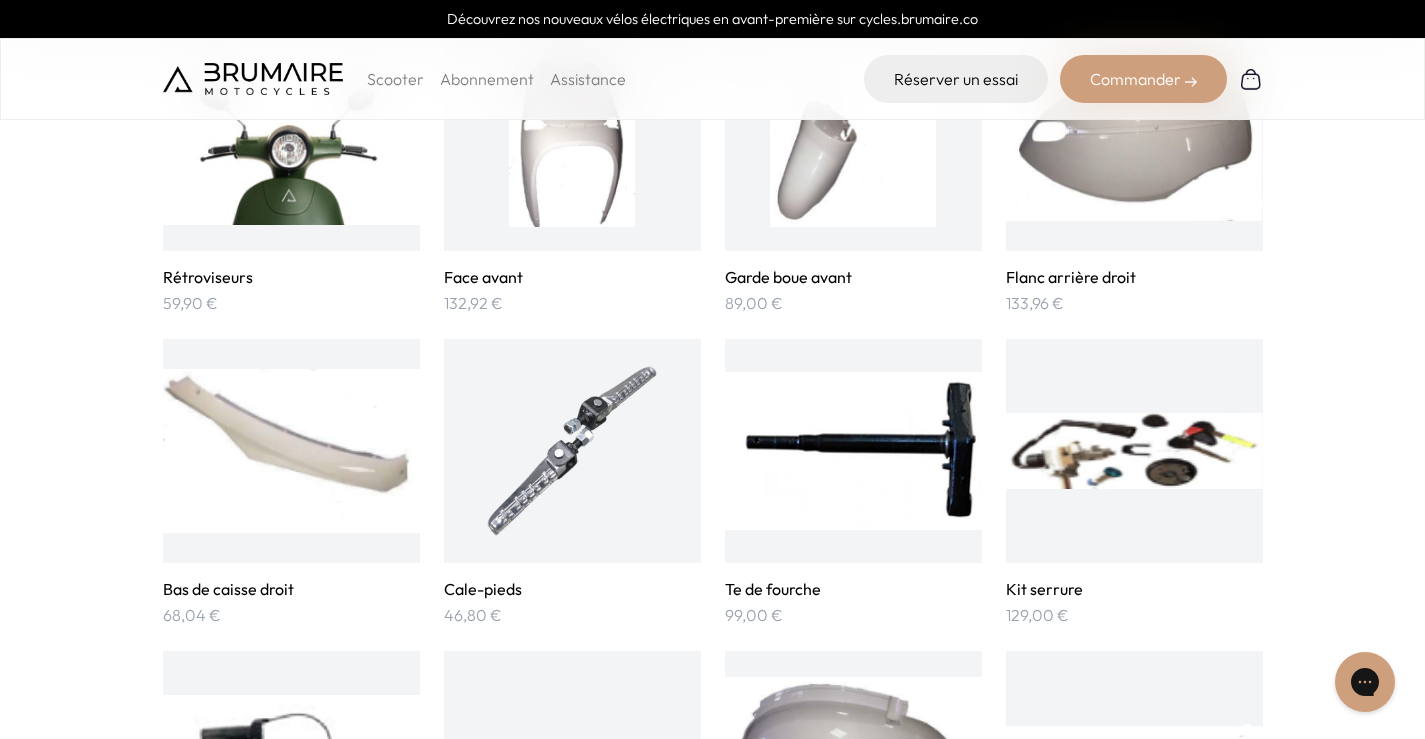 click at bounding box center (1134, 451) 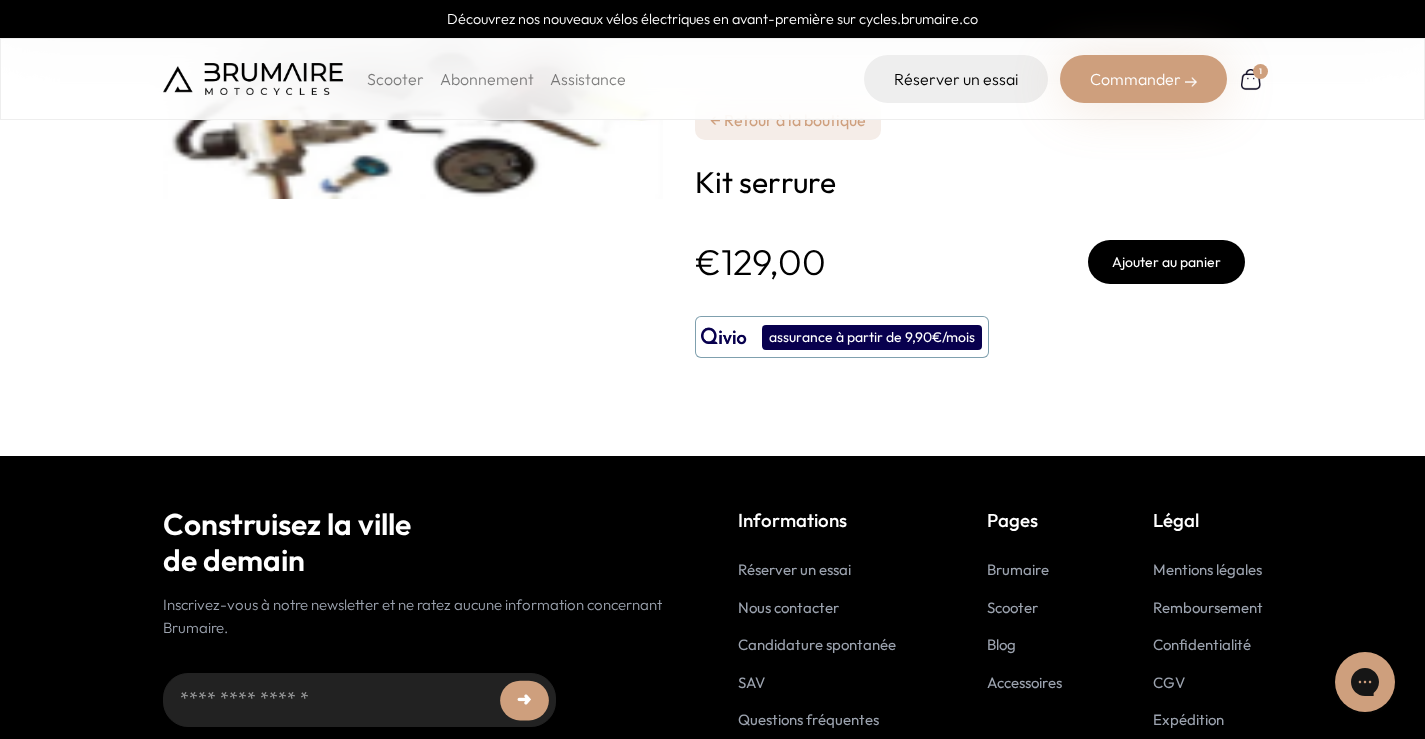 scroll, scrollTop: 0, scrollLeft: 0, axis: both 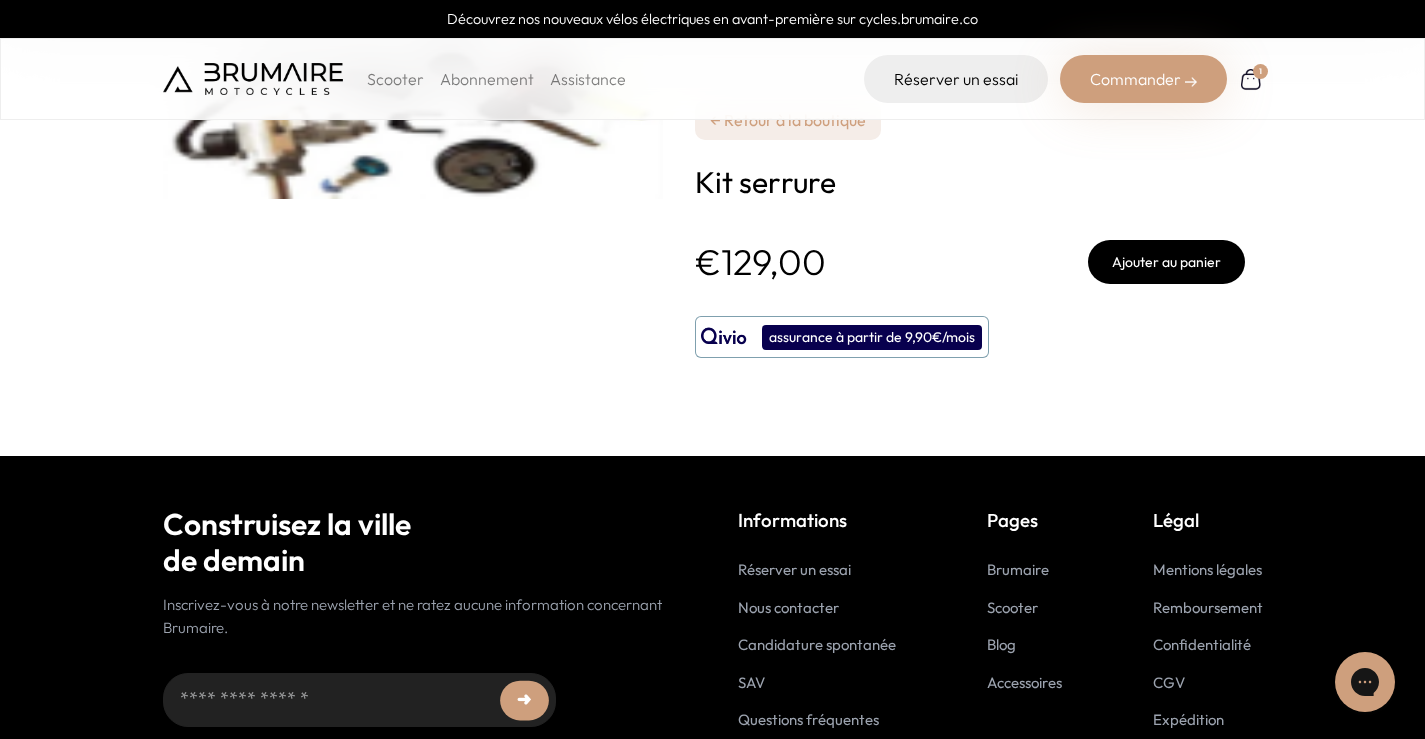 click on "1" at bounding box center (1260, 71) 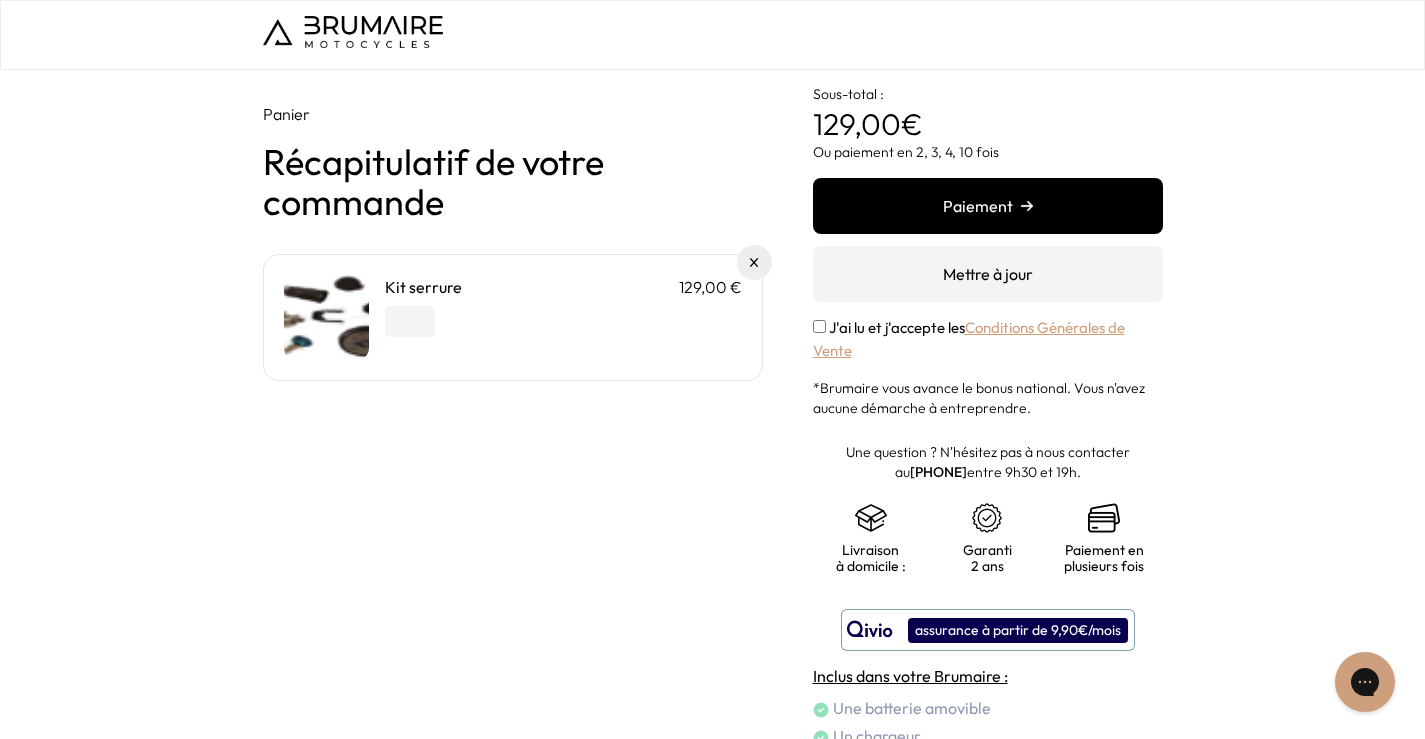 scroll, scrollTop: 0, scrollLeft: 0, axis: both 